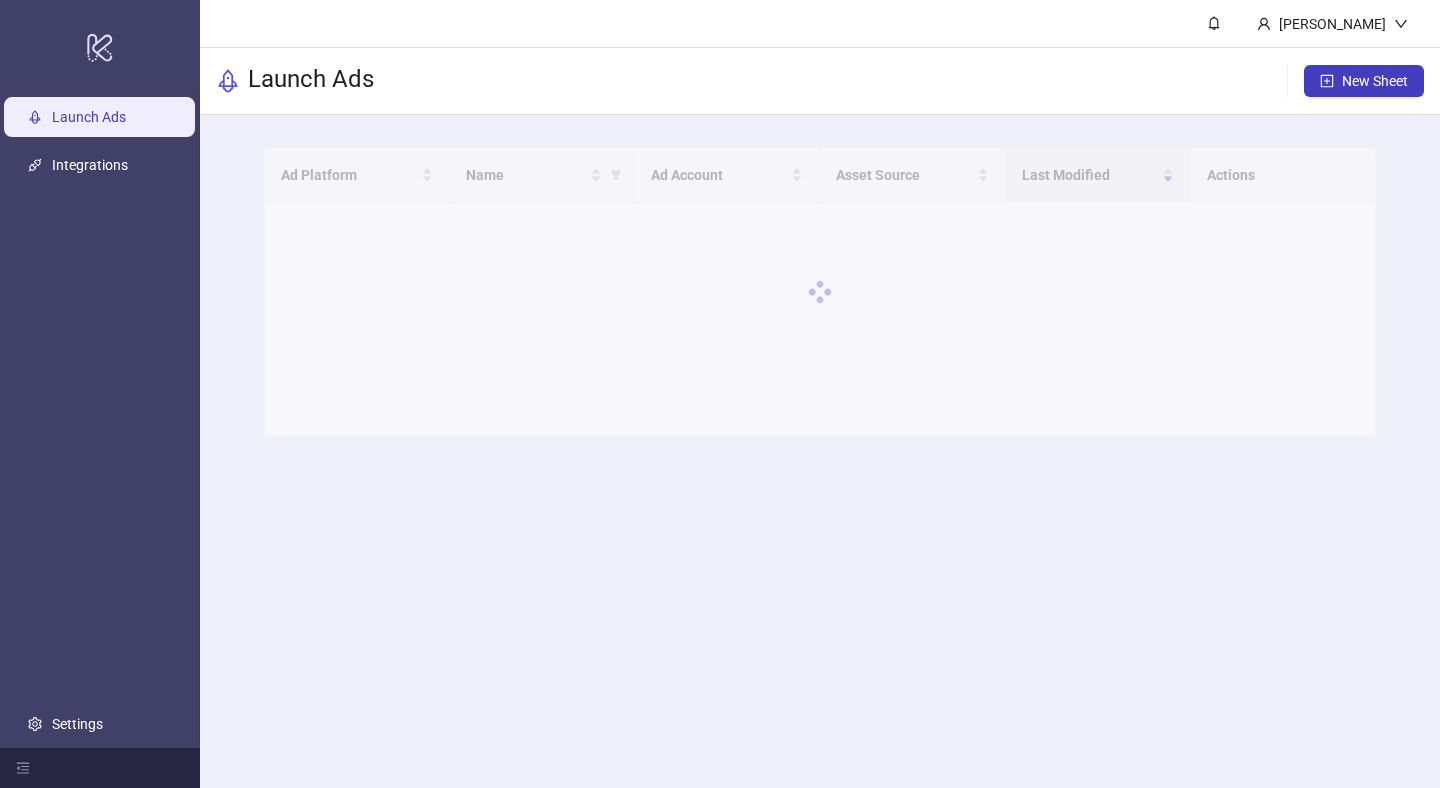 scroll, scrollTop: 0, scrollLeft: 0, axis: both 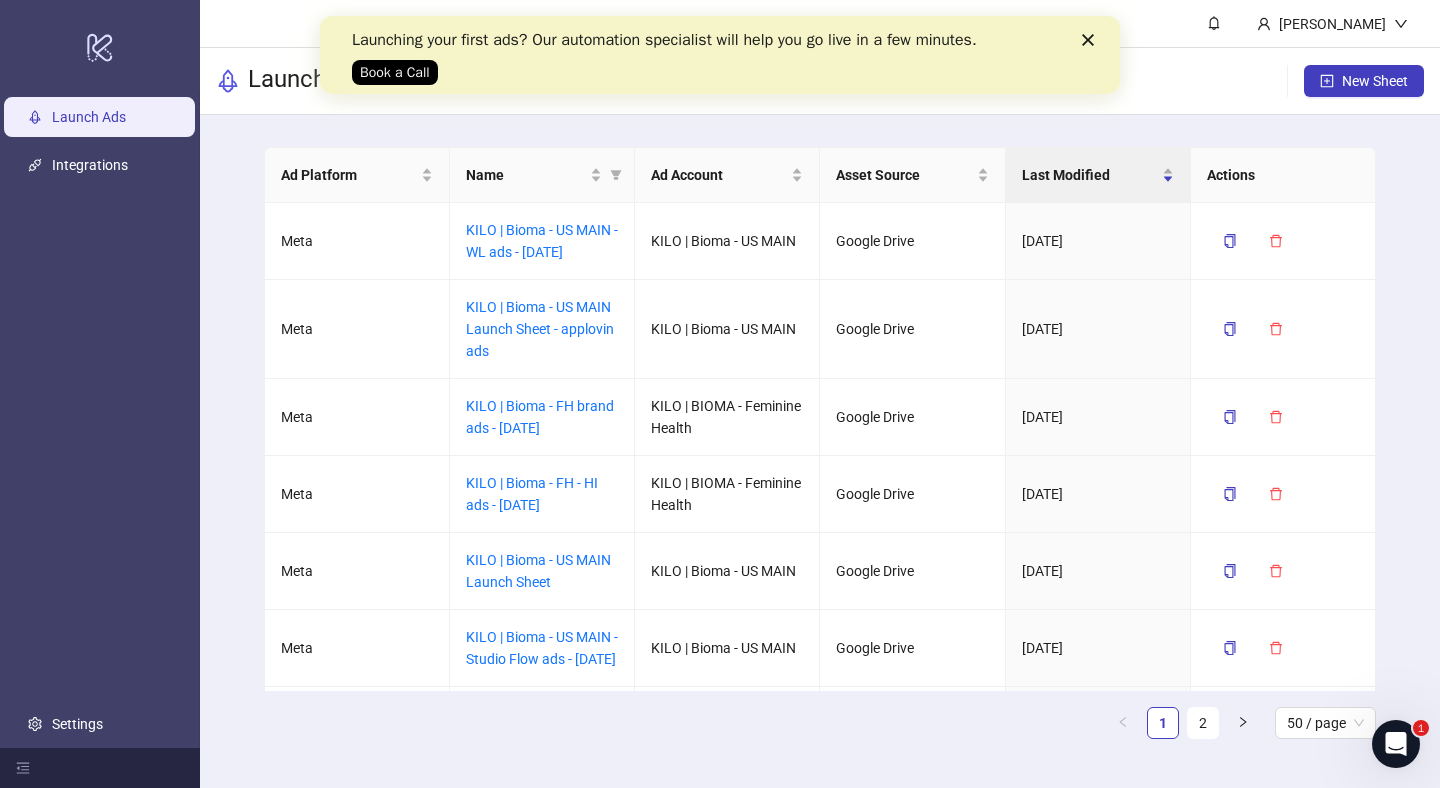 click 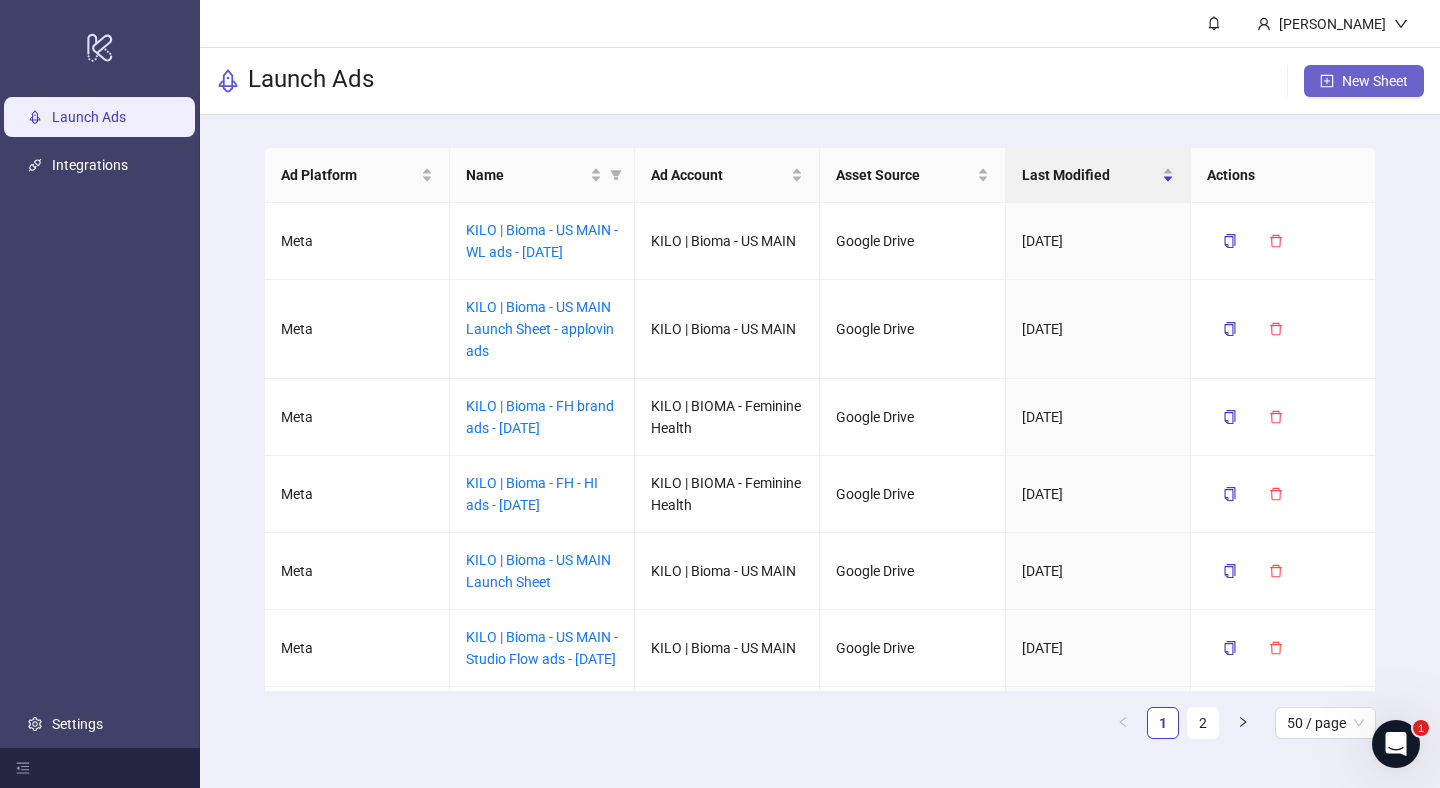 click on "New Sheet" at bounding box center [1364, 81] 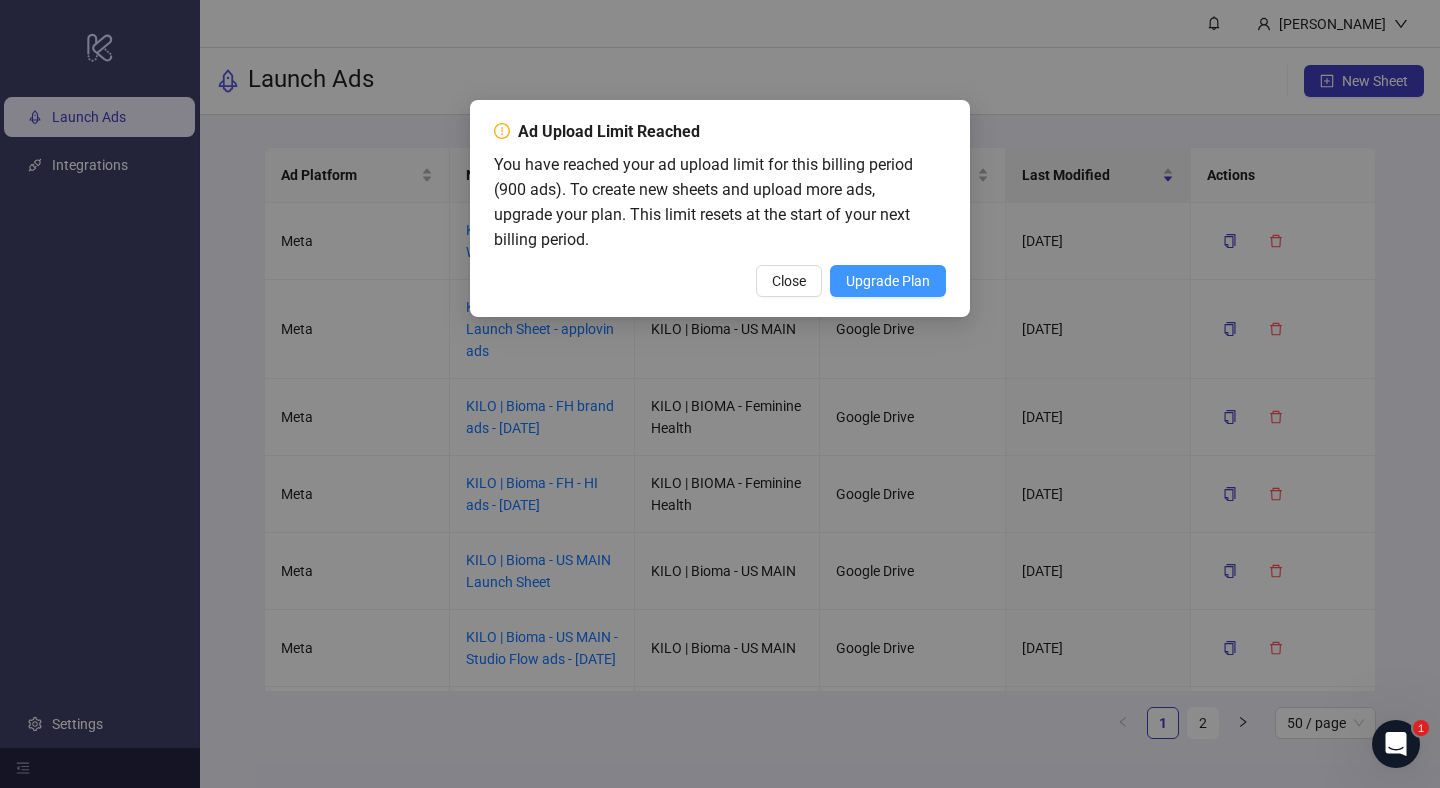 click on "Upgrade Plan" at bounding box center [888, 281] 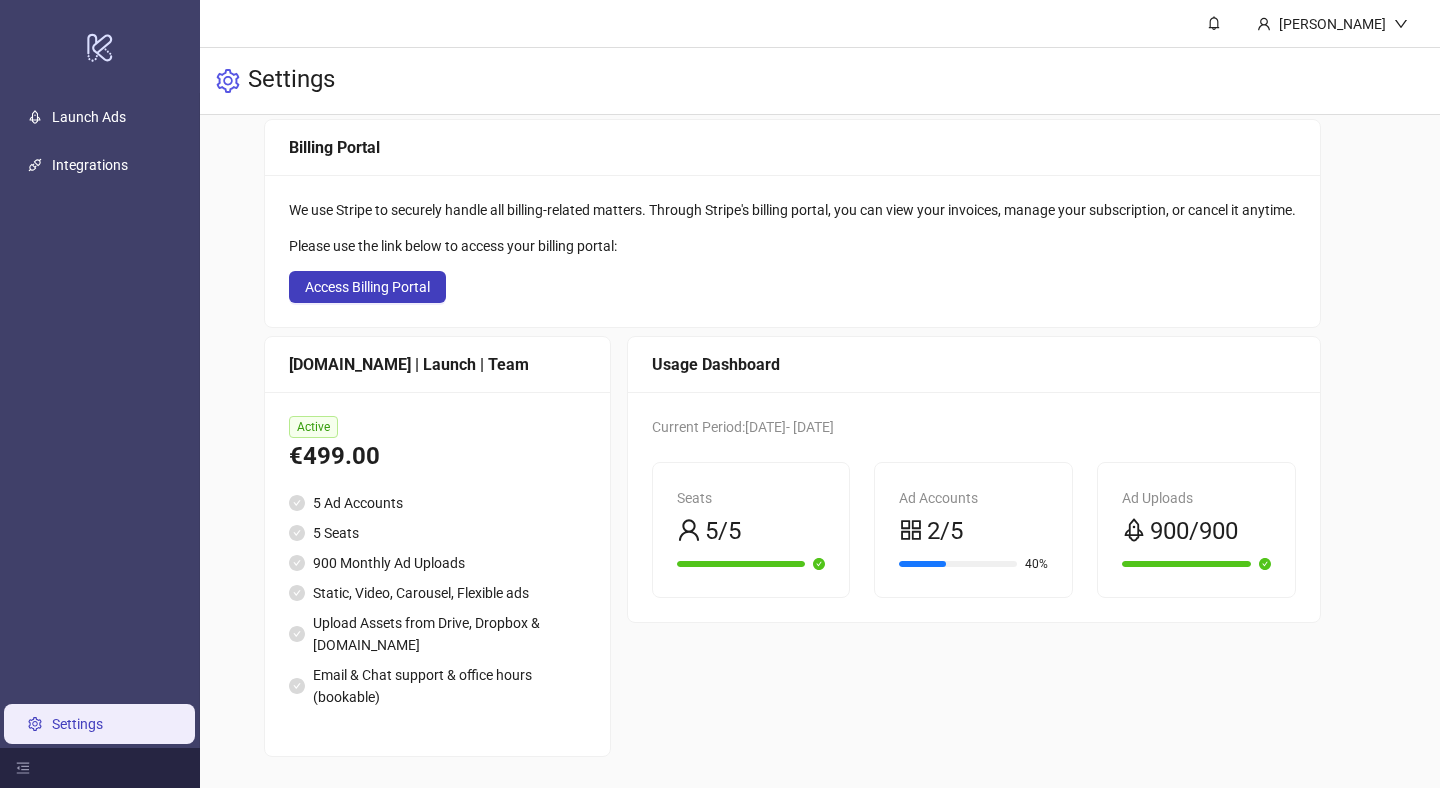 scroll, scrollTop: 0, scrollLeft: 0, axis: both 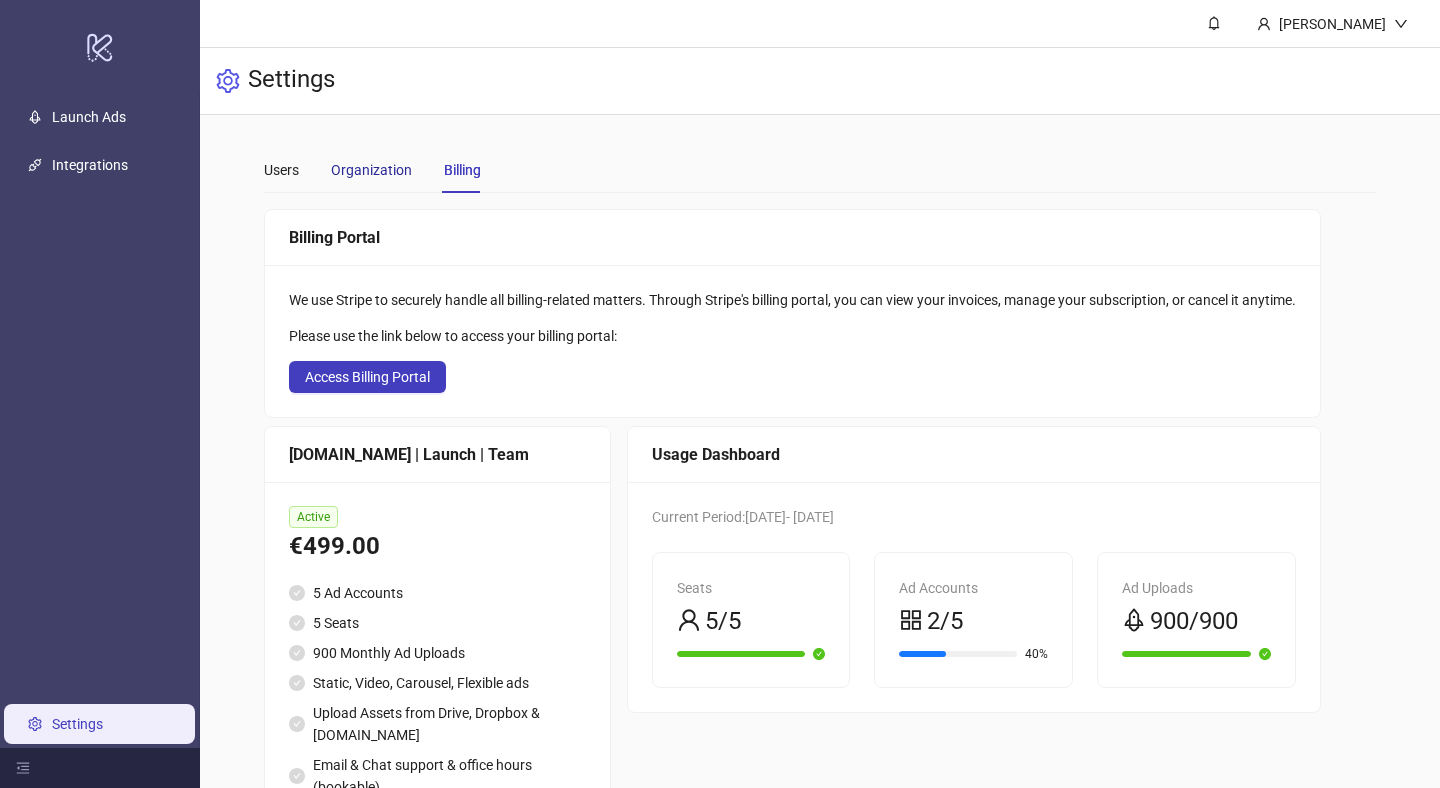 click on "Organization" at bounding box center (371, 170) 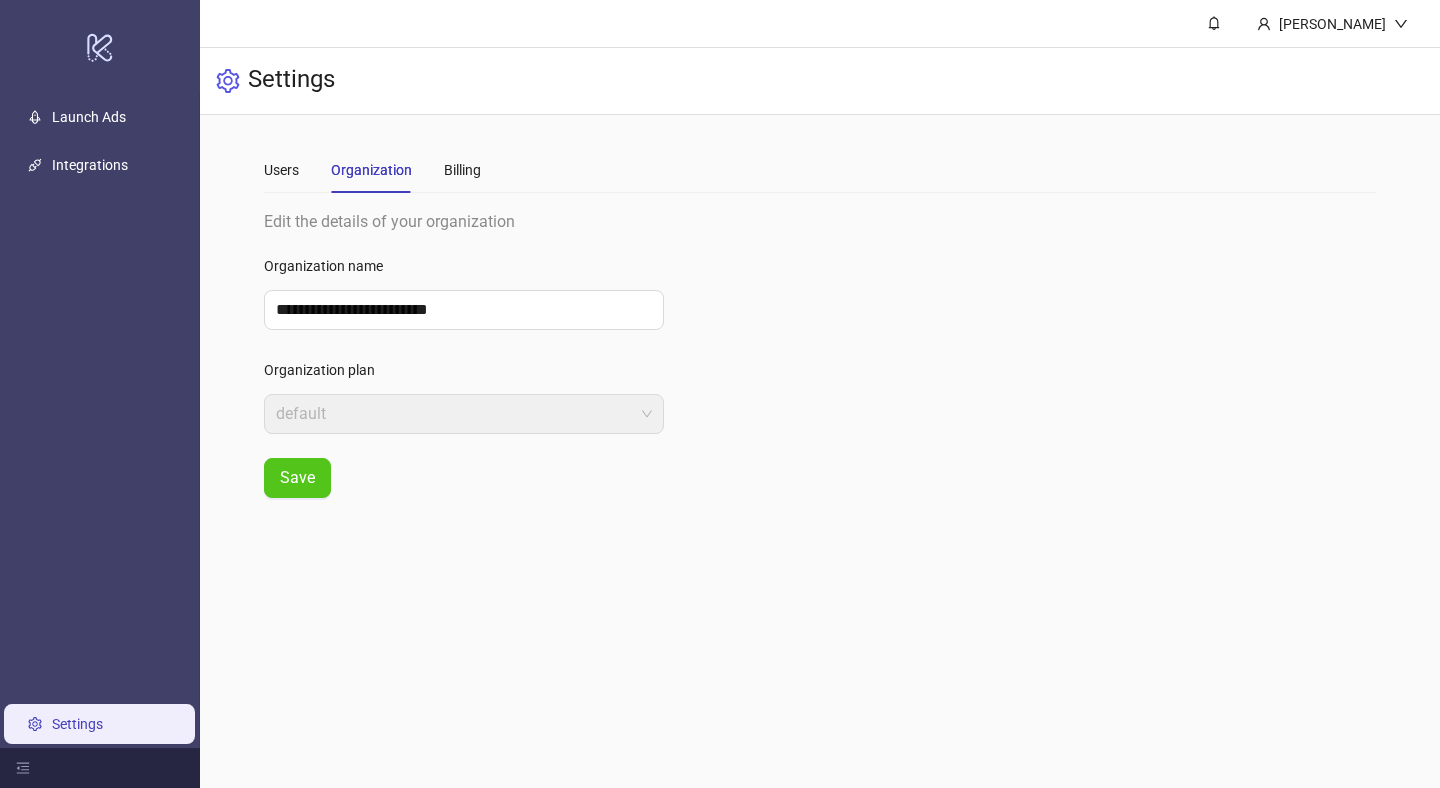 click on "Users Organization Billing" at bounding box center [372, 170] 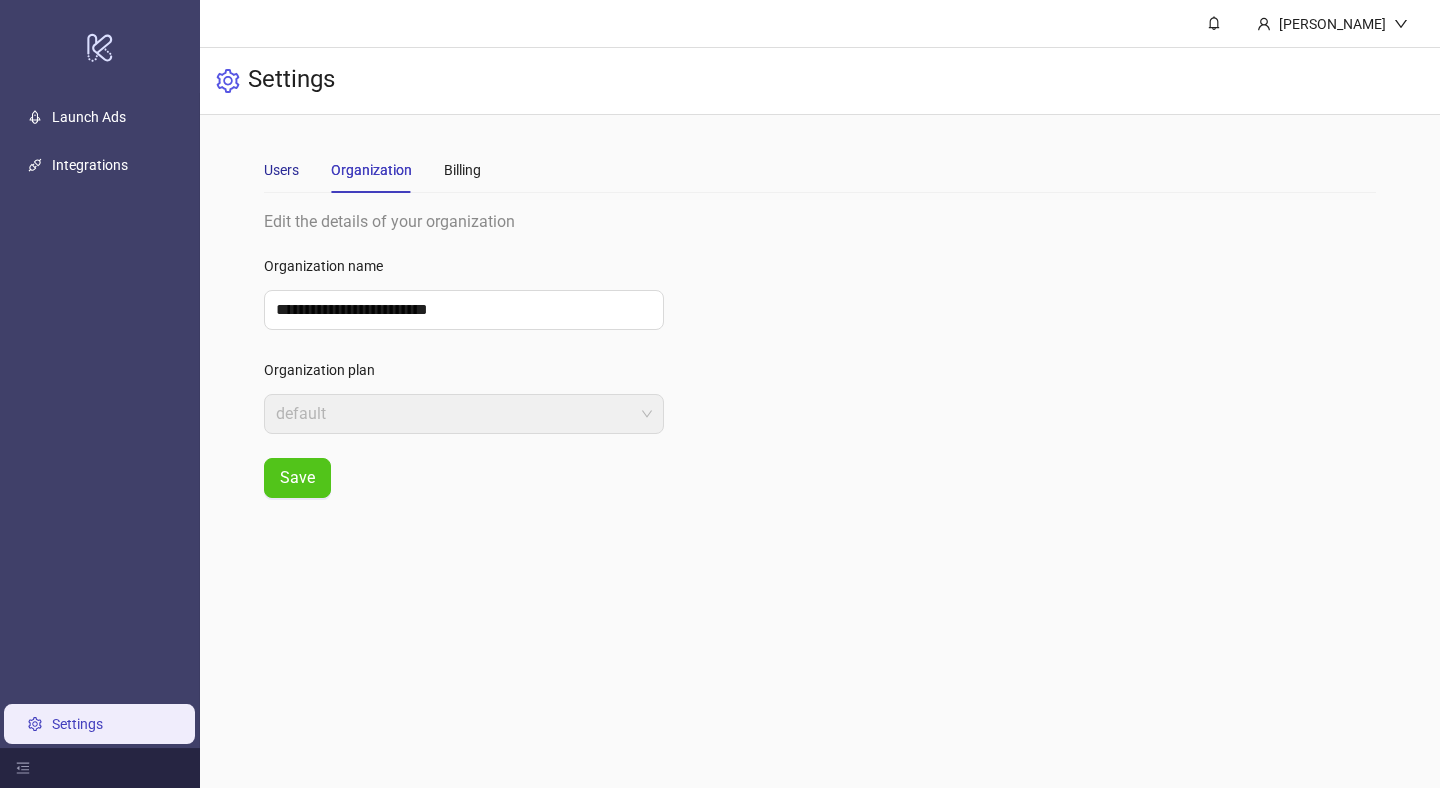 click on "Users" at bounding box center (281, 170) 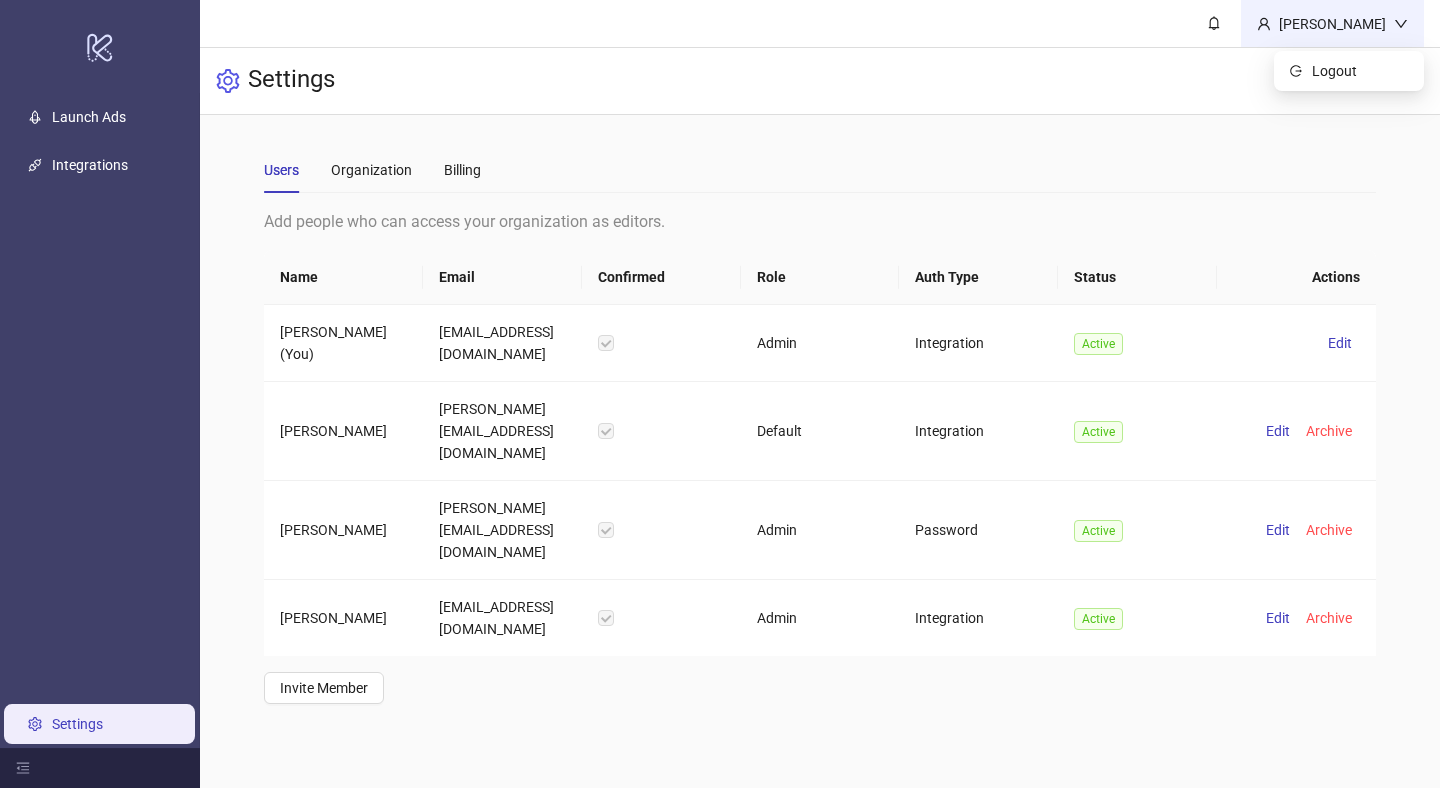 click on "[PERSON_NAME]" at bounding box center [1332, 24] 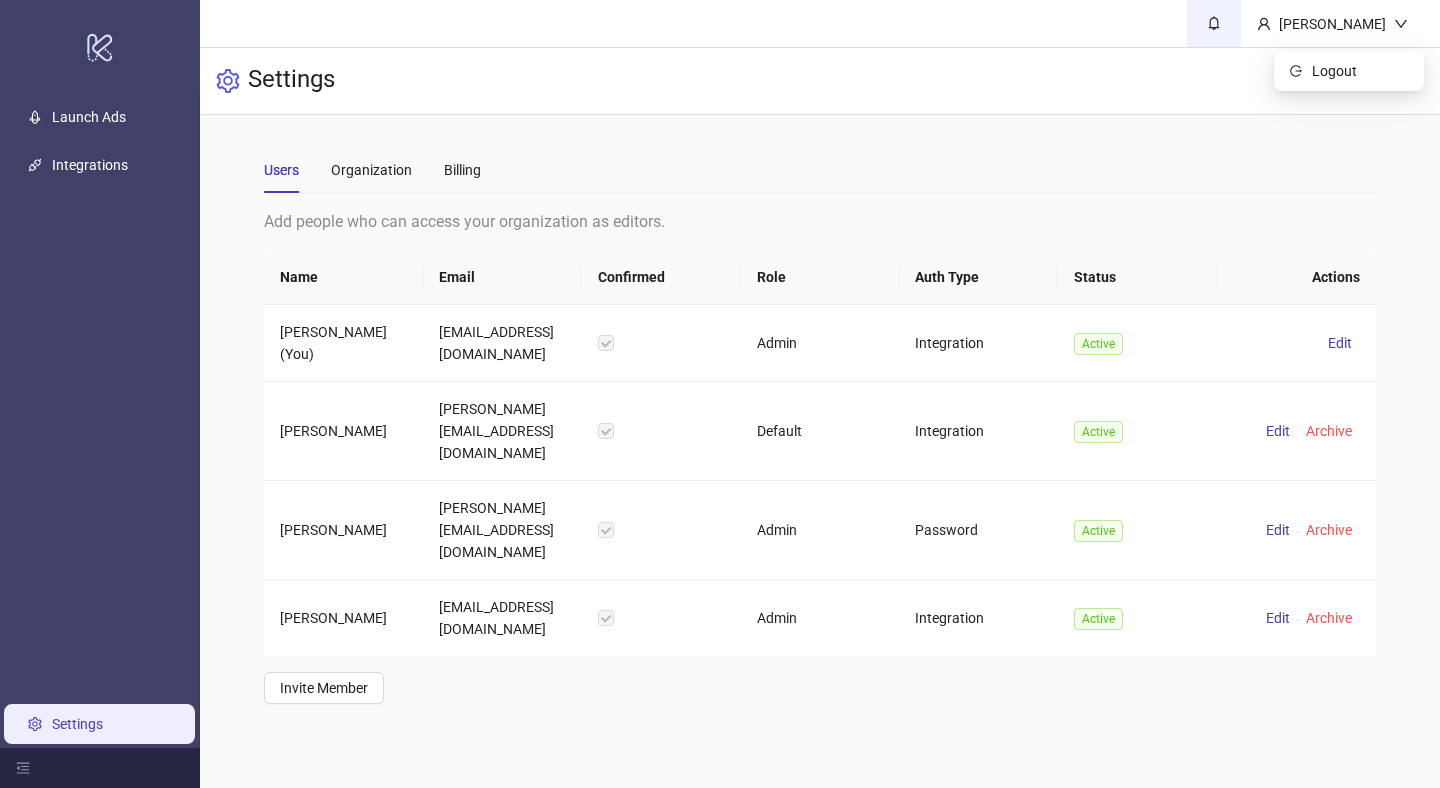 click at bounding box center [1214, 23] 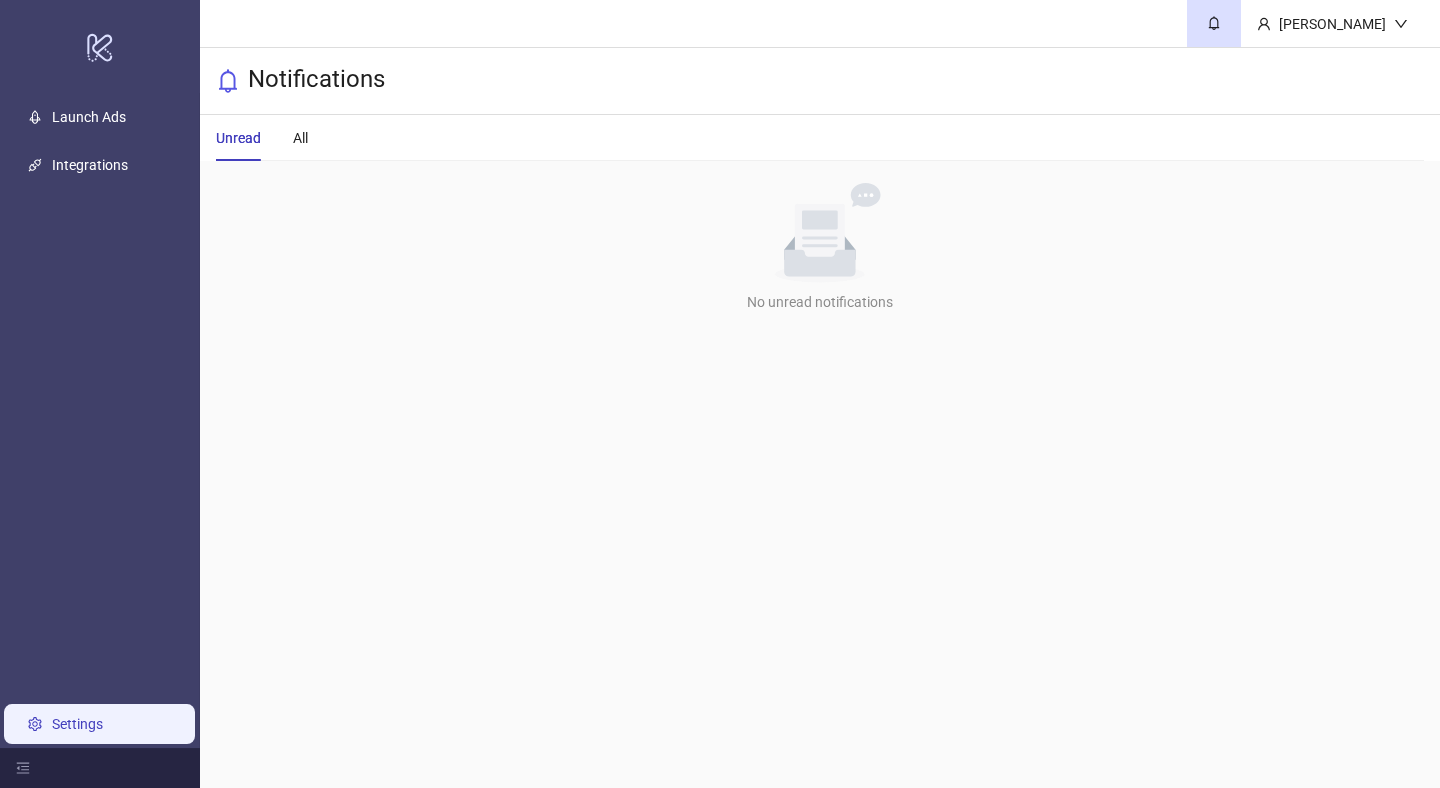 click on "Settings" at bounding box center [77, 724] 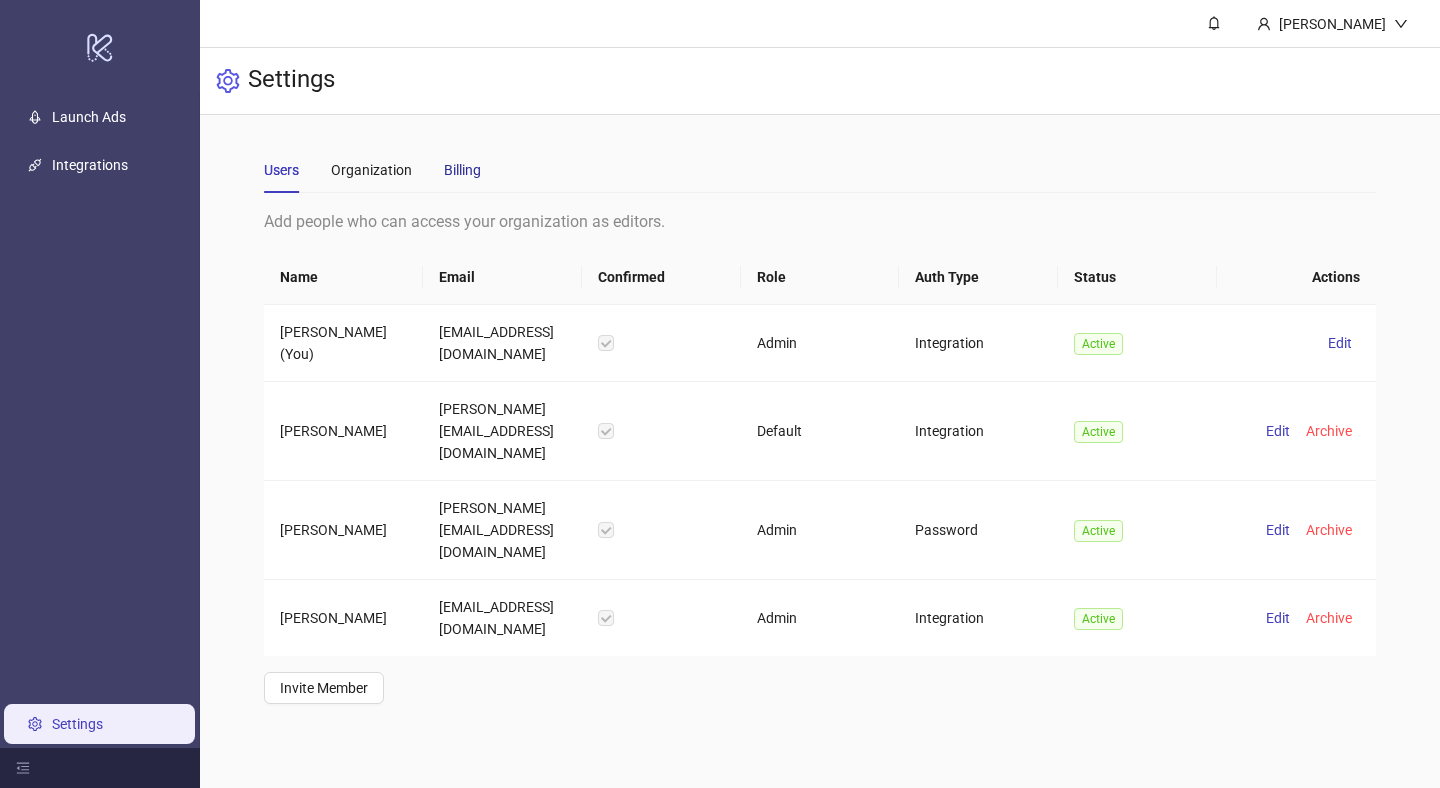 click on "Billing" at bounding box center [462, 170] 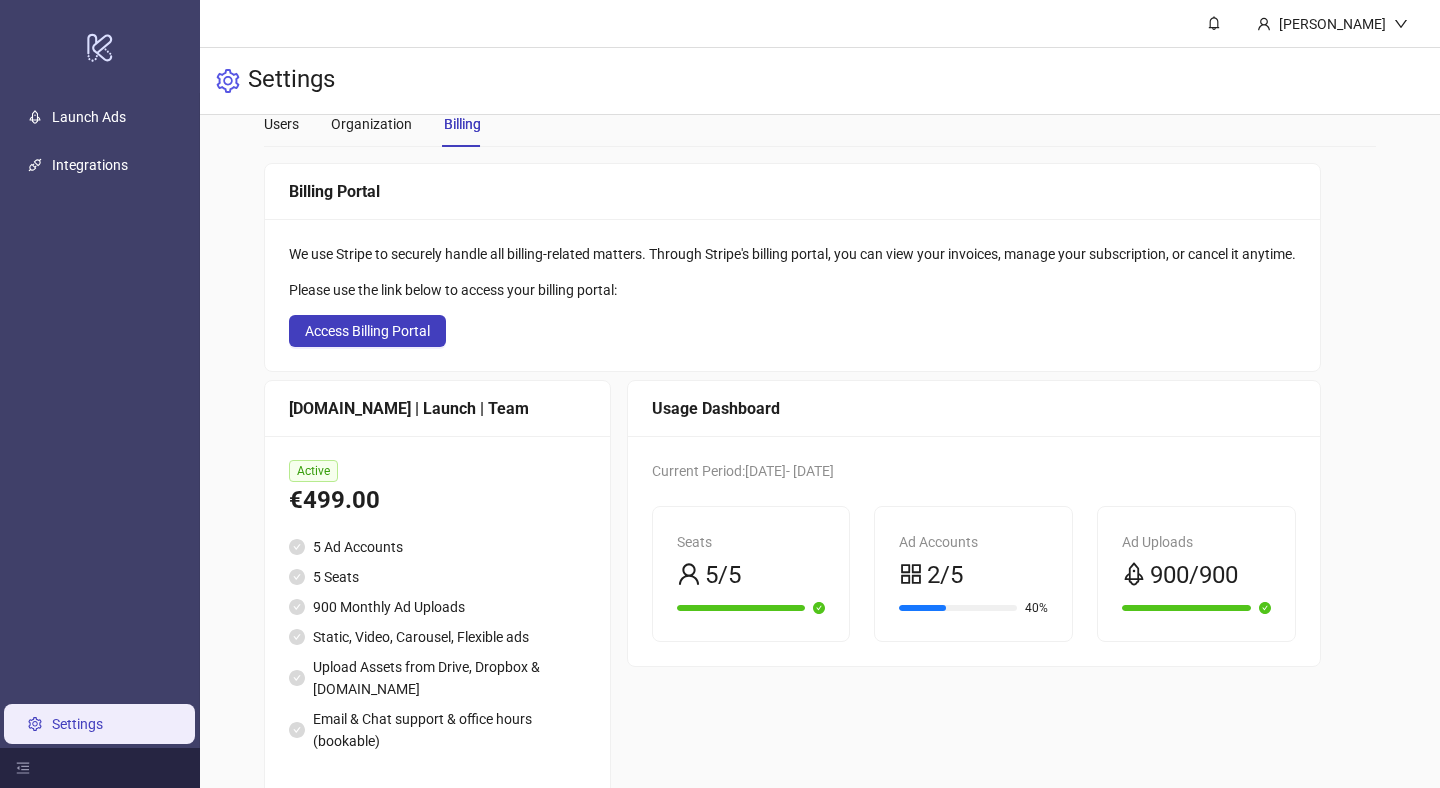 scroll, scrollTop: 47, scrollLeft: 0, axis: vertical 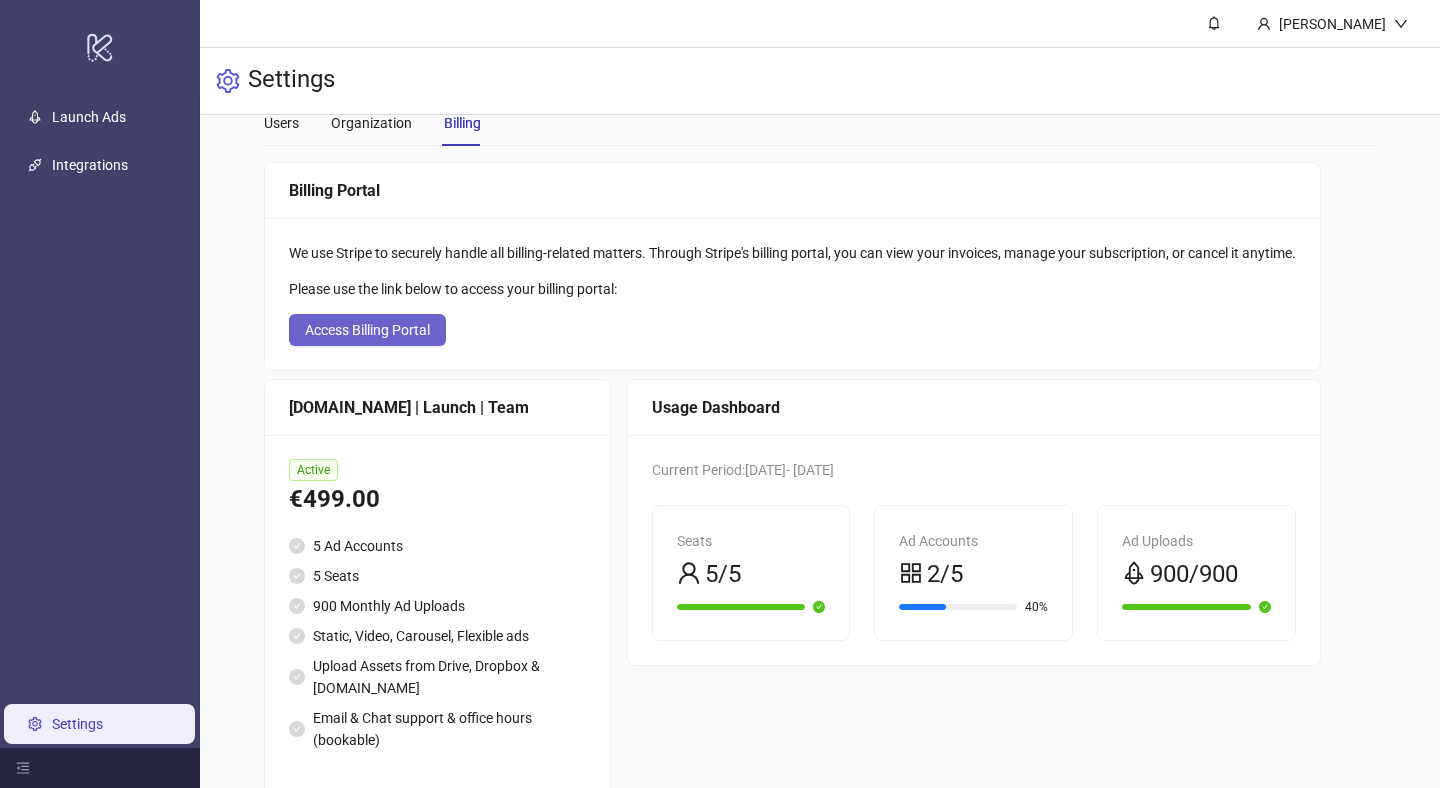 click on "Access Billing Portal" at bounding box center [367, 330] 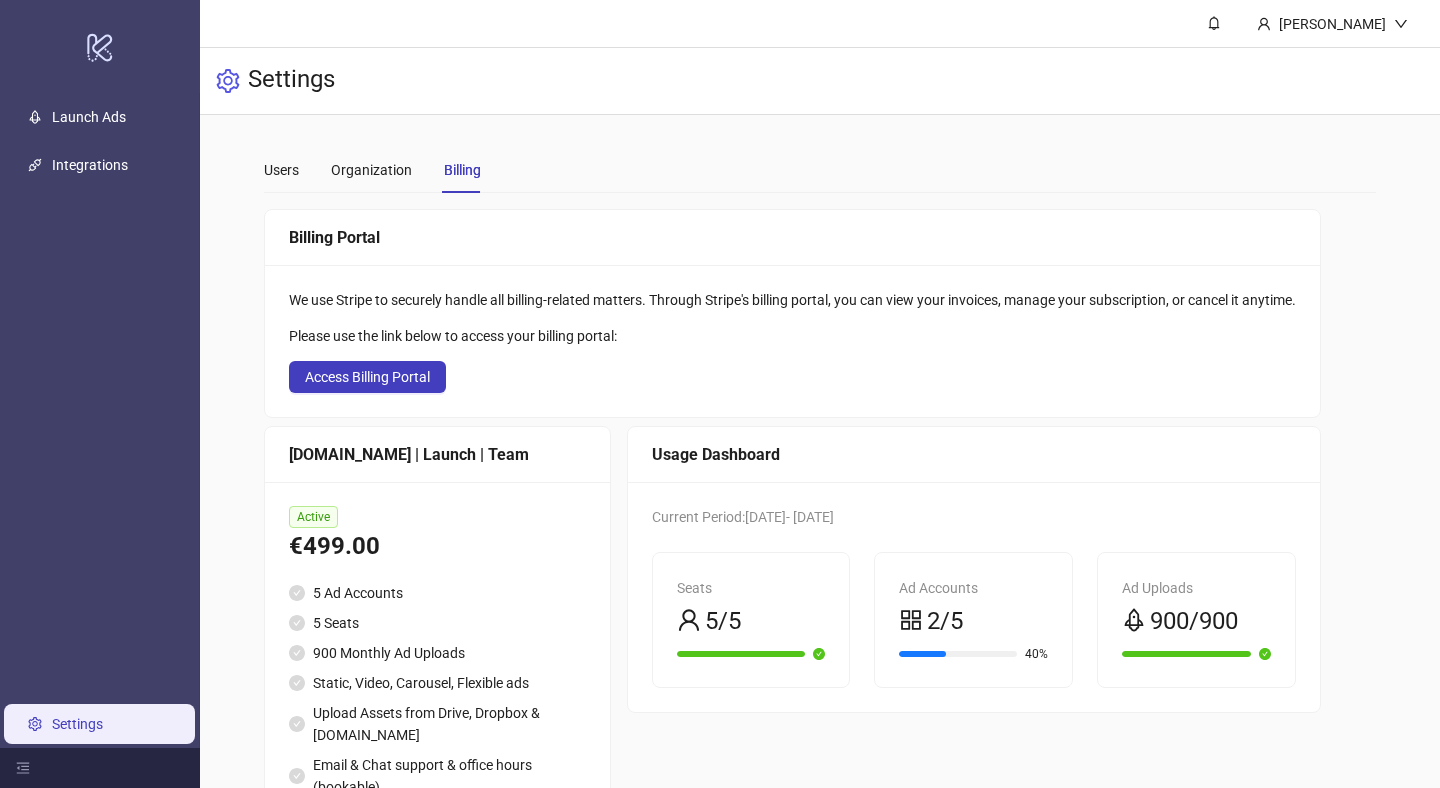 scroll, scrollTop: 90, scrollLeft: 0, axis: vertical 